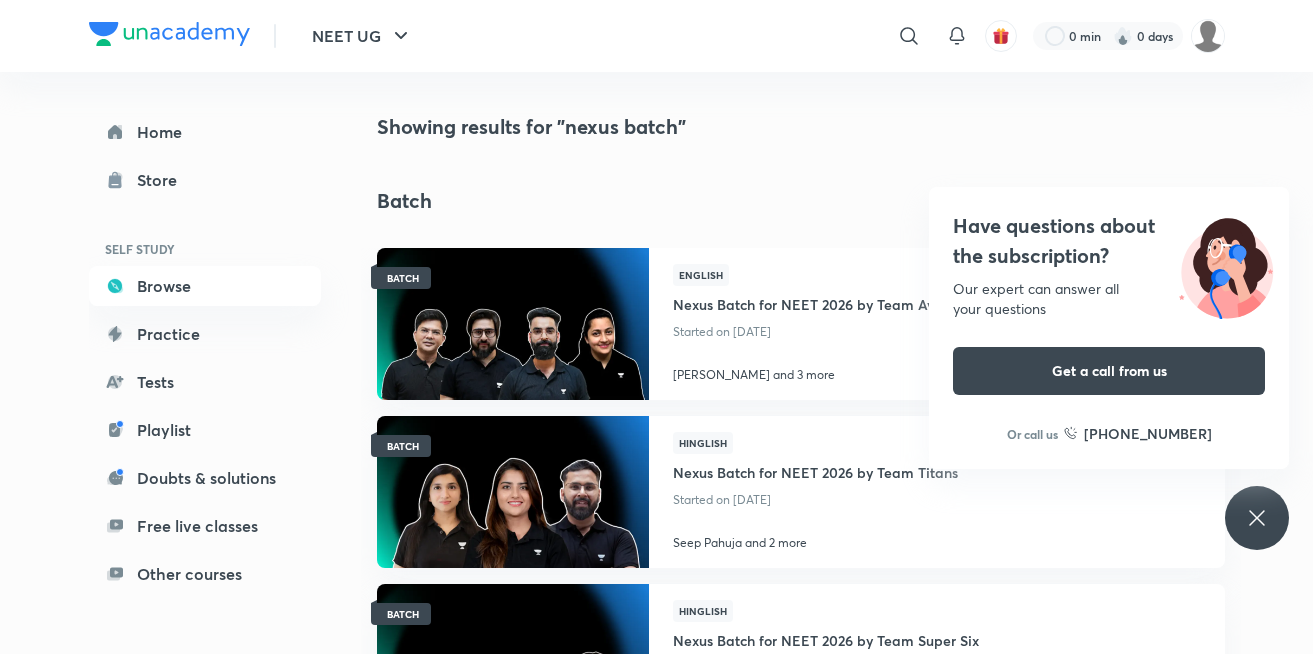 scroll, scrollTop: 0, scrollLeft: 0, axis: both 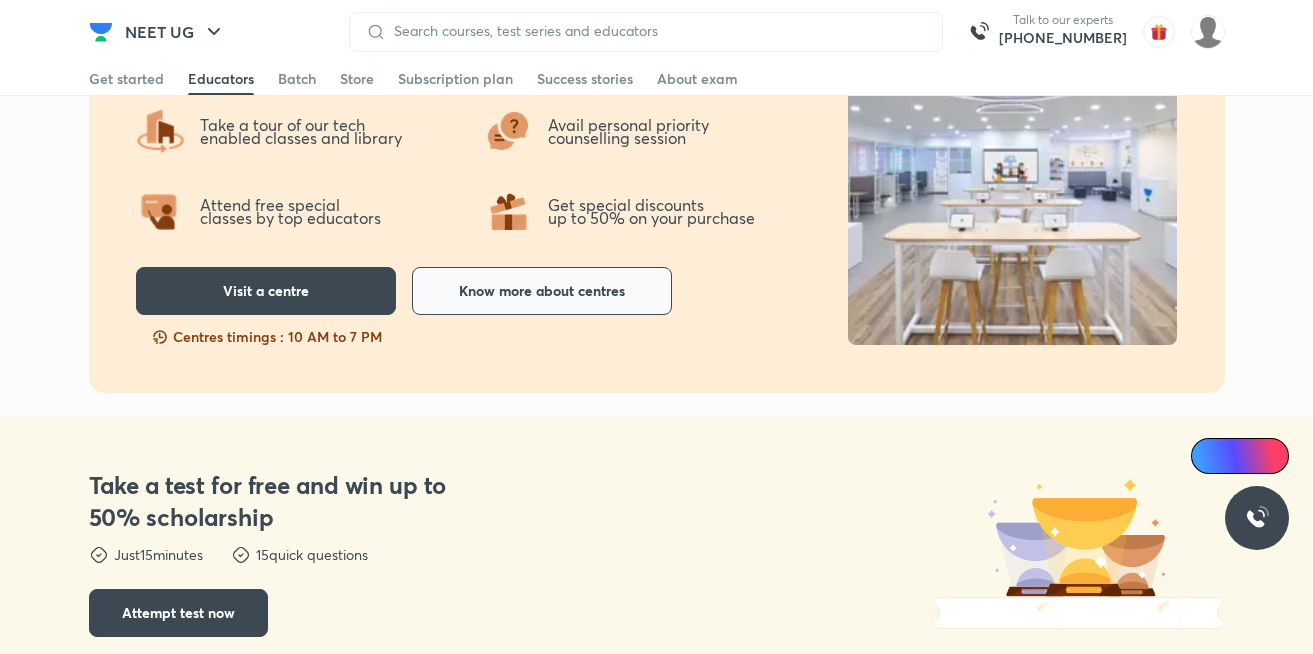 click on "Know more about centres" at bounding box center [542, 291] 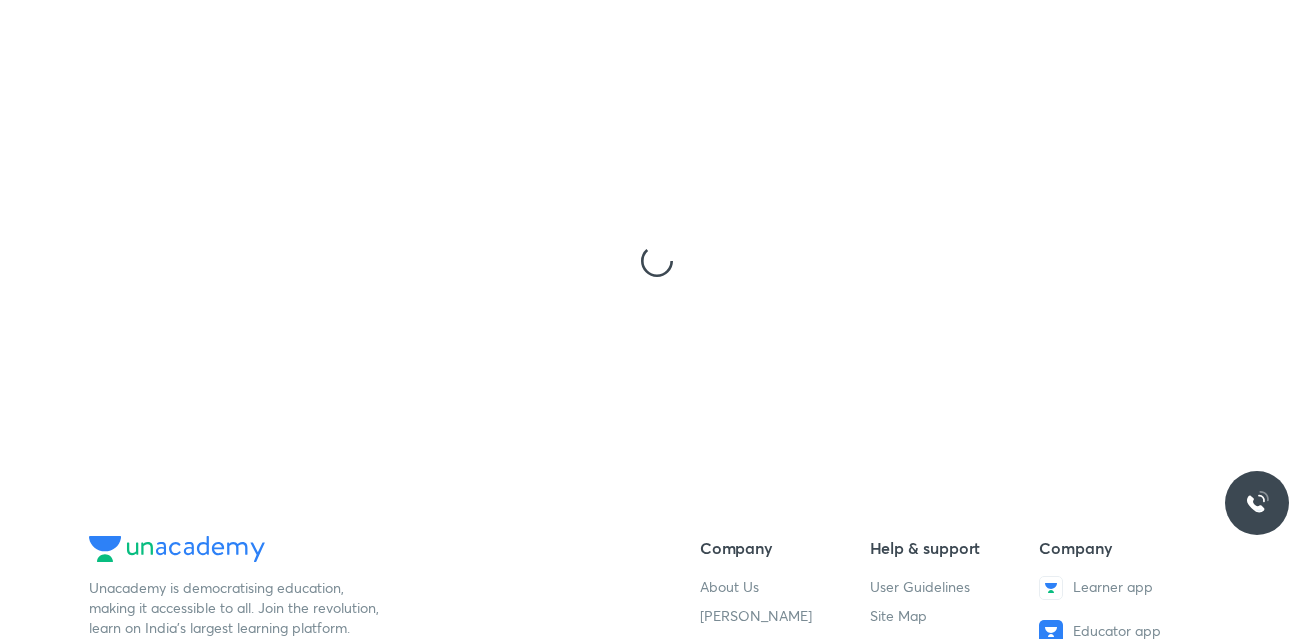 scroll, scrollTop: 0, scrollLeft: 0, axis: both 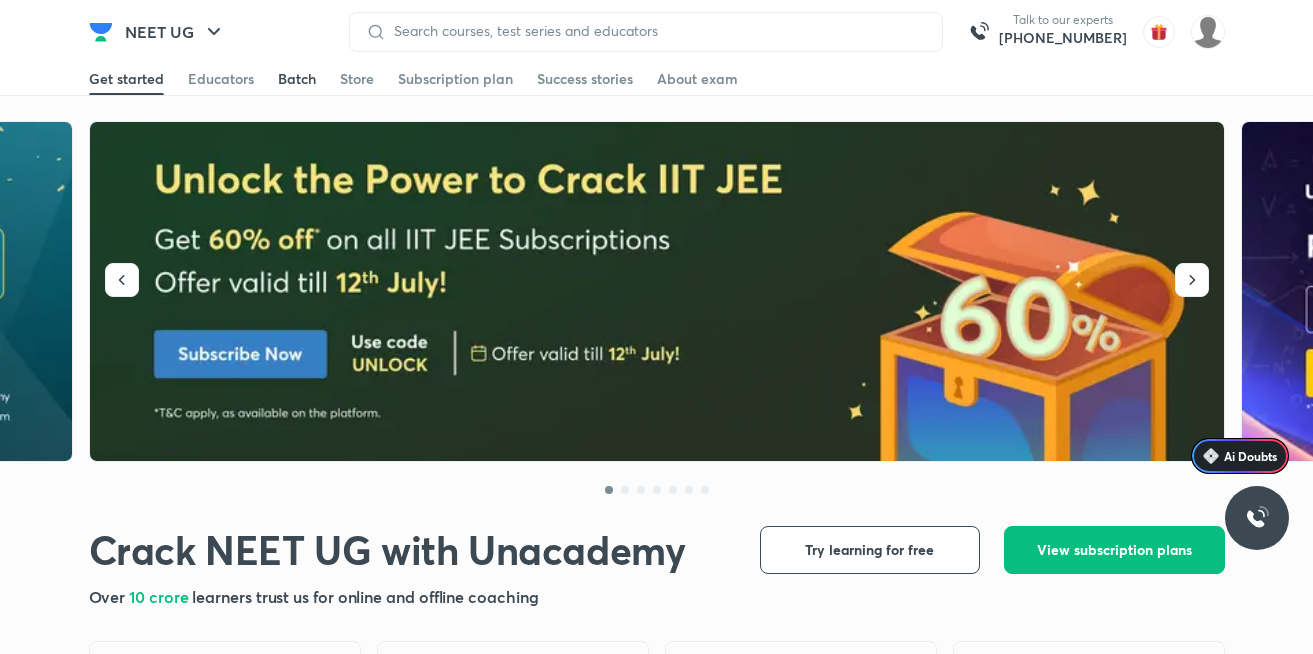 click on "Batch" at bounding box center [297, 79] 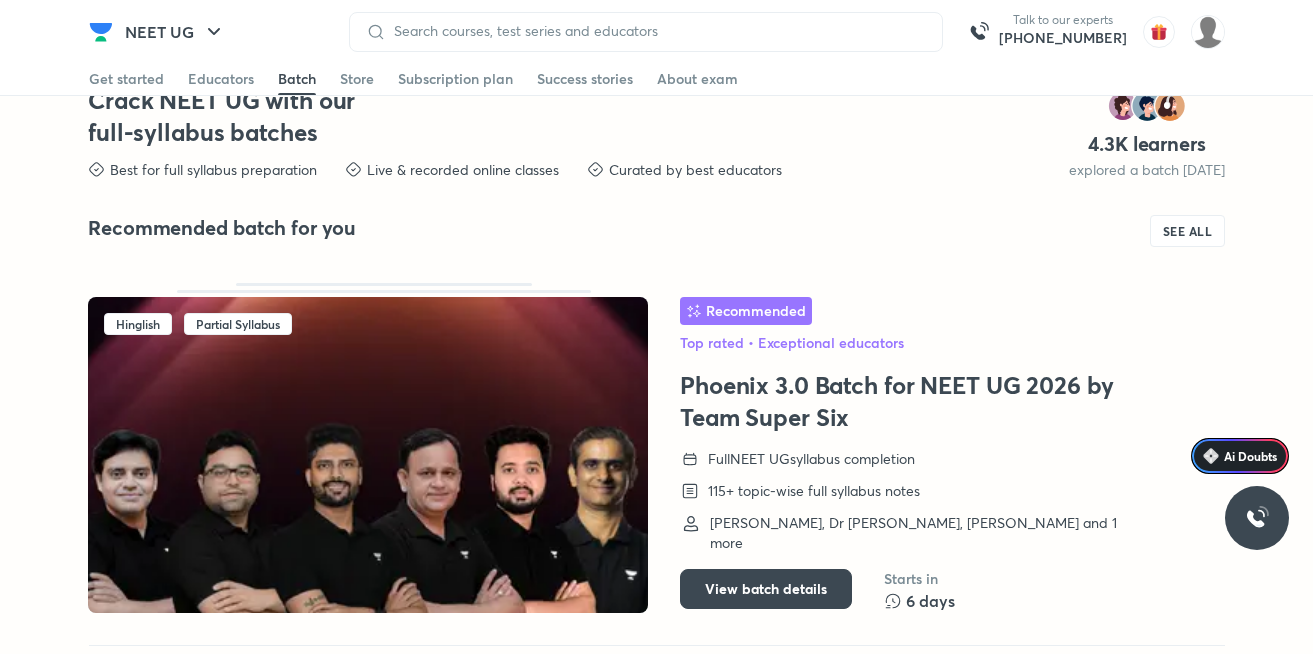 scroll, scrollTop: 4792, scrollLeft: 0, axis: vertical 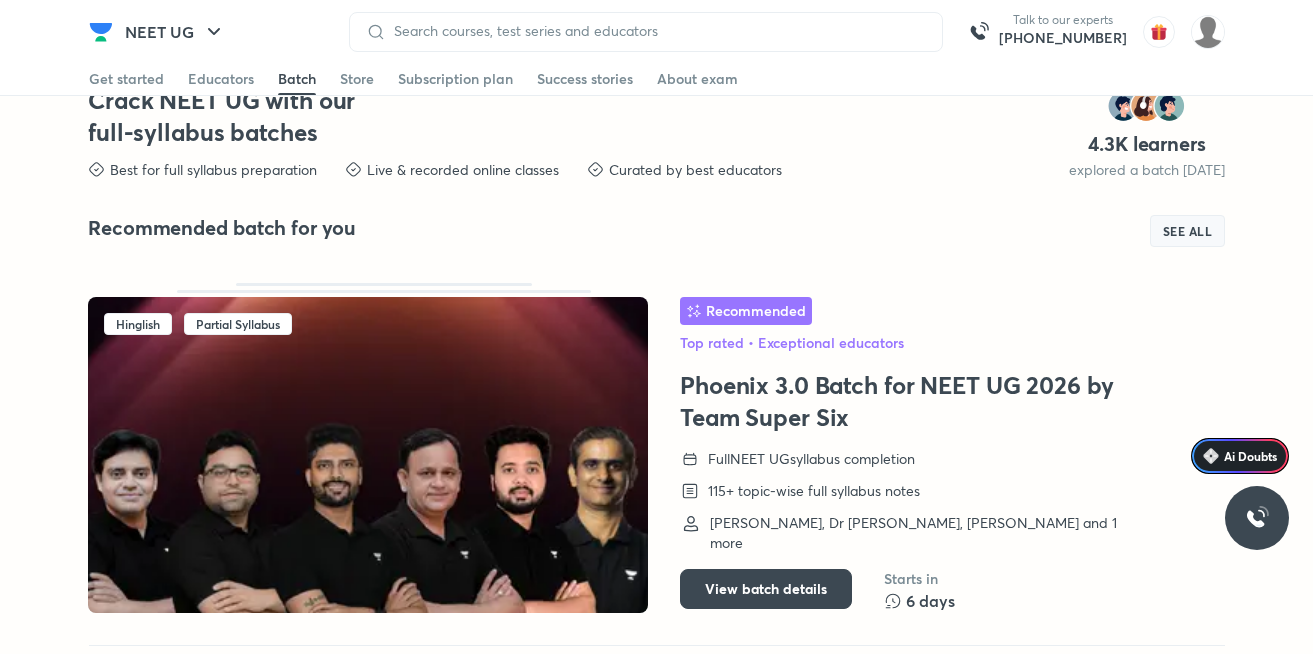 drag, startPoint x: 1209, startPoint y: 232, endPoint x: 777, endPoint y: 385, distance: 458.29358 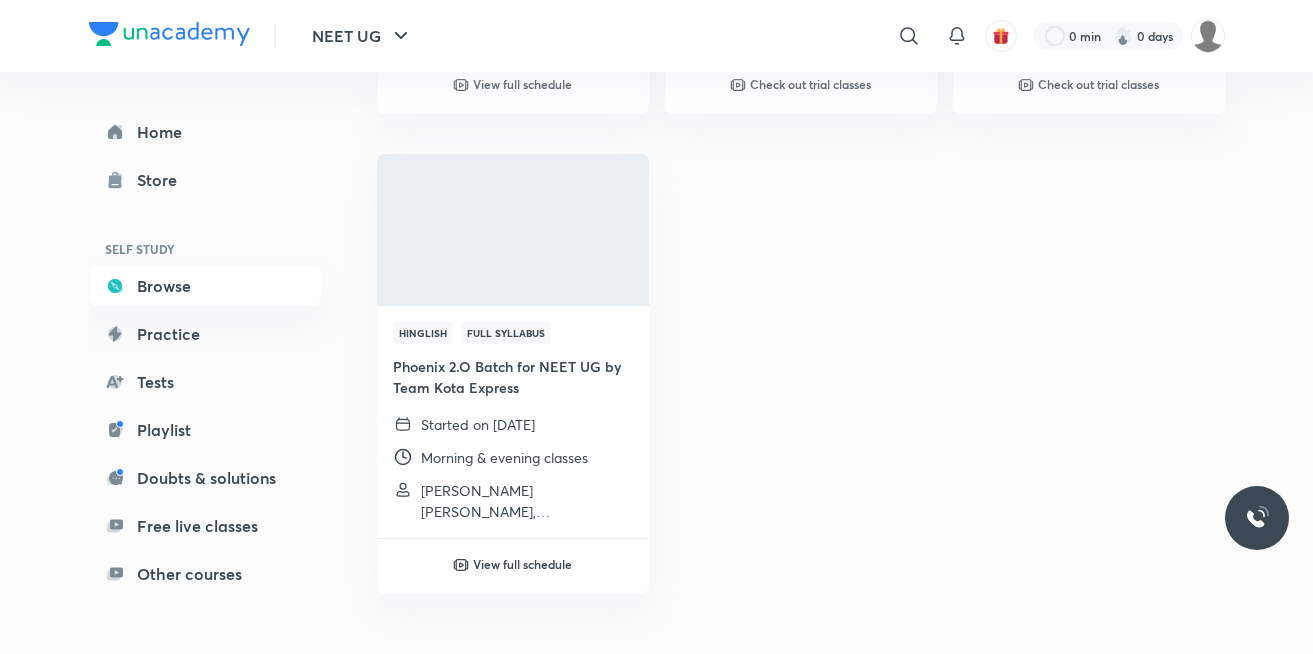 scroll, scrollTop: 0, scrollLeft: 0, axis: both 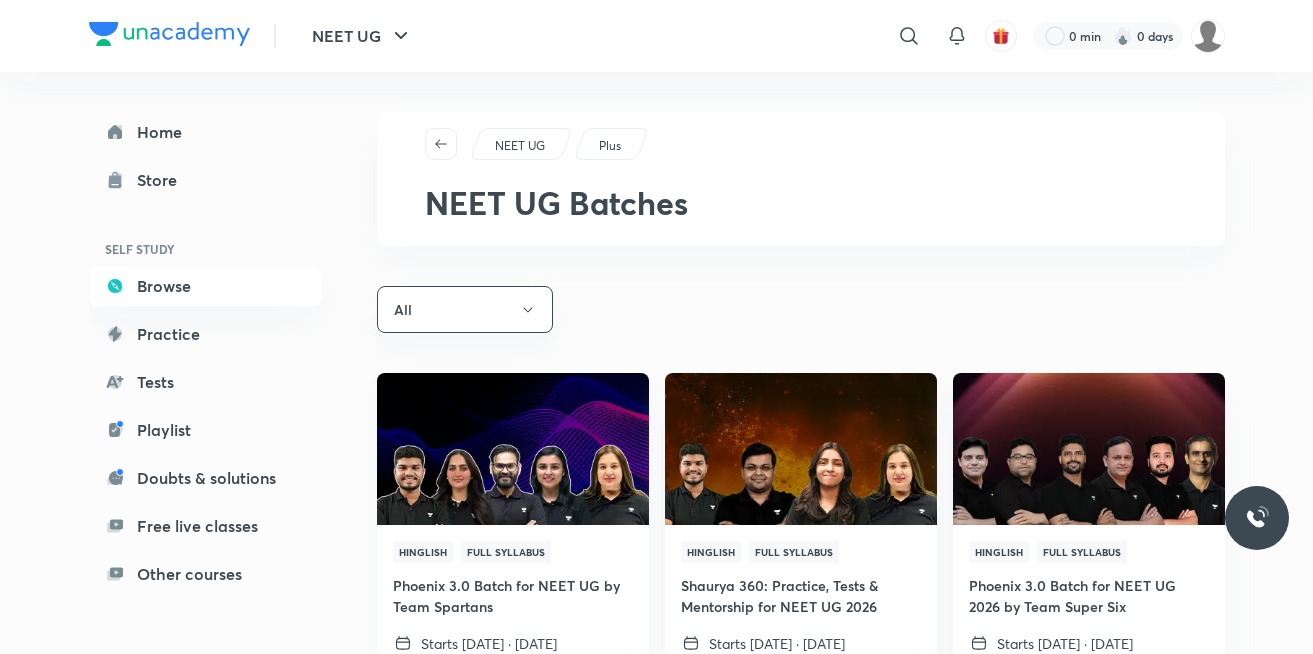 click at bounding box center (512, 449) 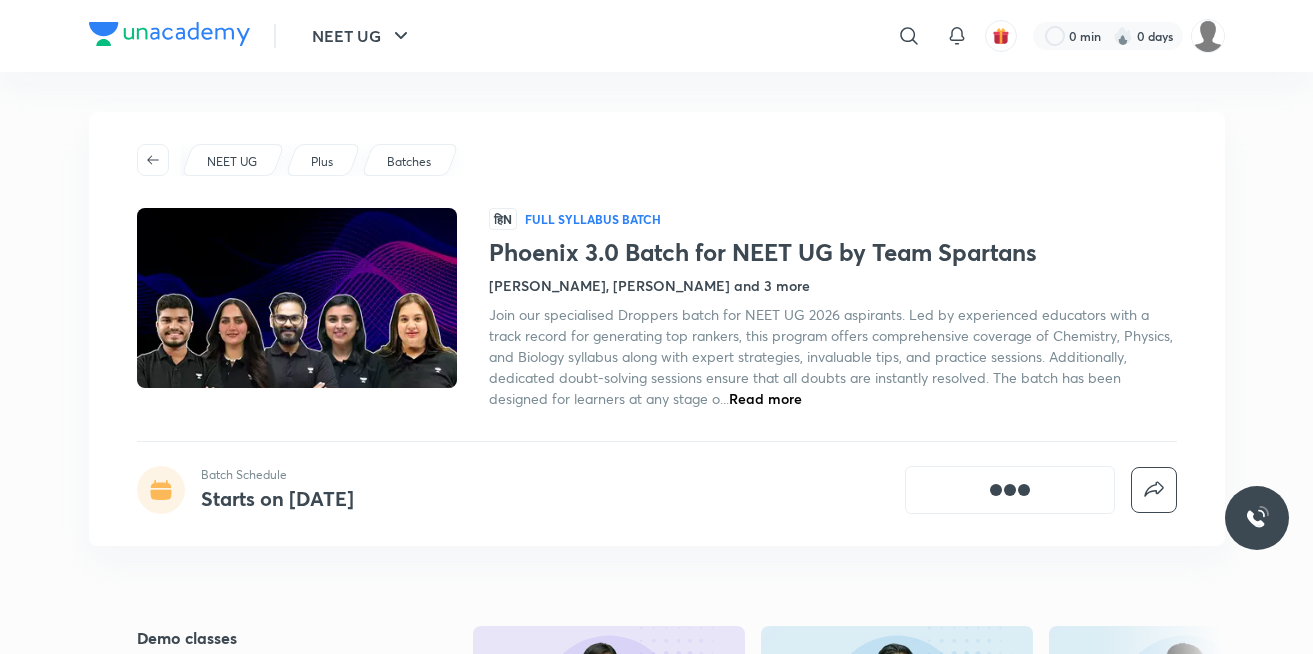 click on "Read more" at bounding box center [765, 398] 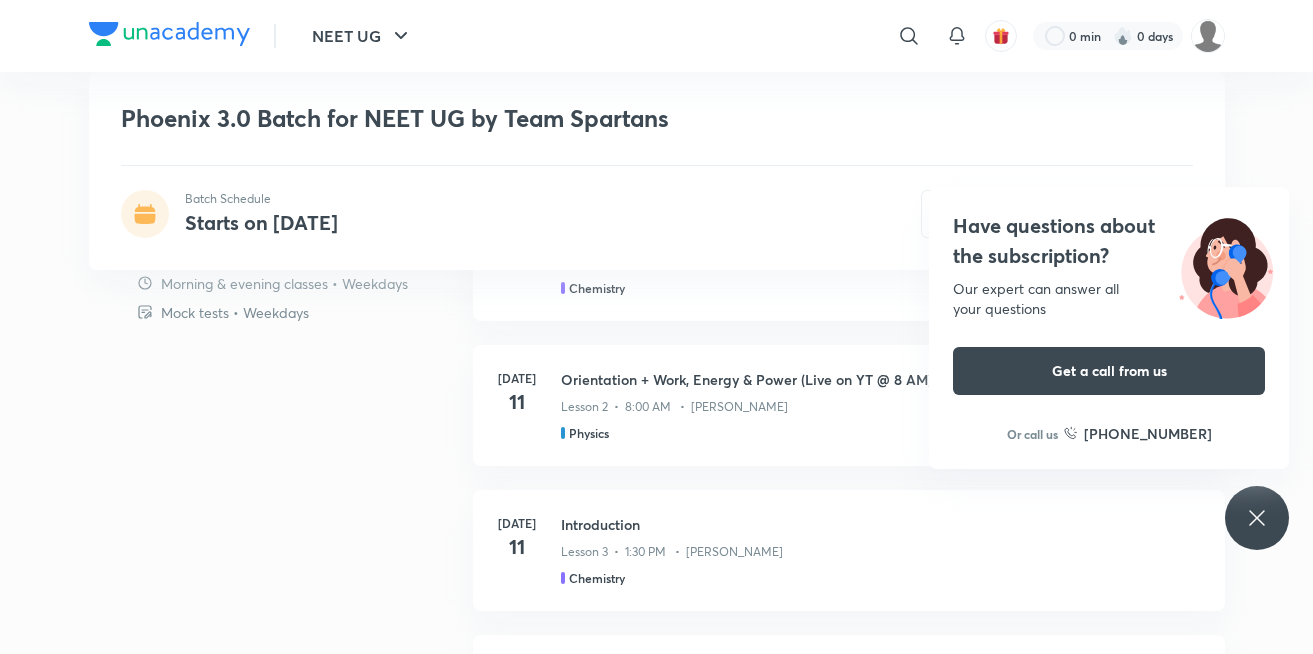 scroll, scrollTop: 1080, scrollLeft: 0, axis: vertical 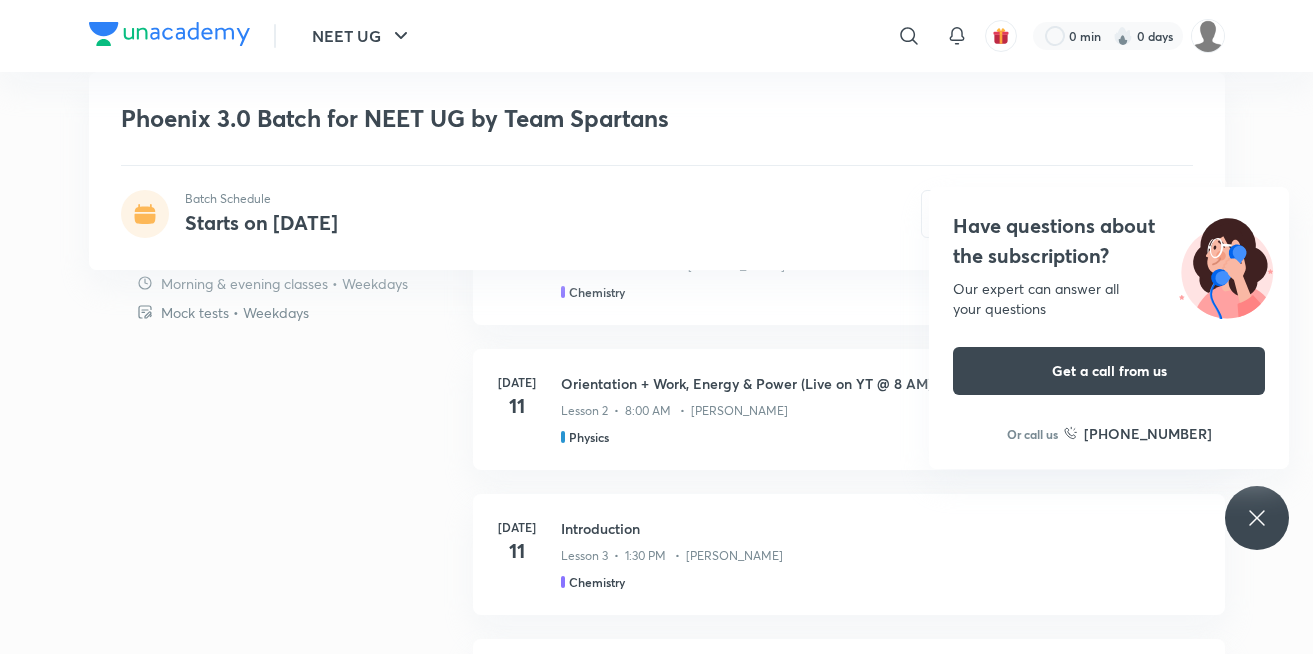 click on "Have questions about the subscription? Our expert can answer all your questions Get a call from us Or call us +91 8585858585" at bounding box center [1257, 518] 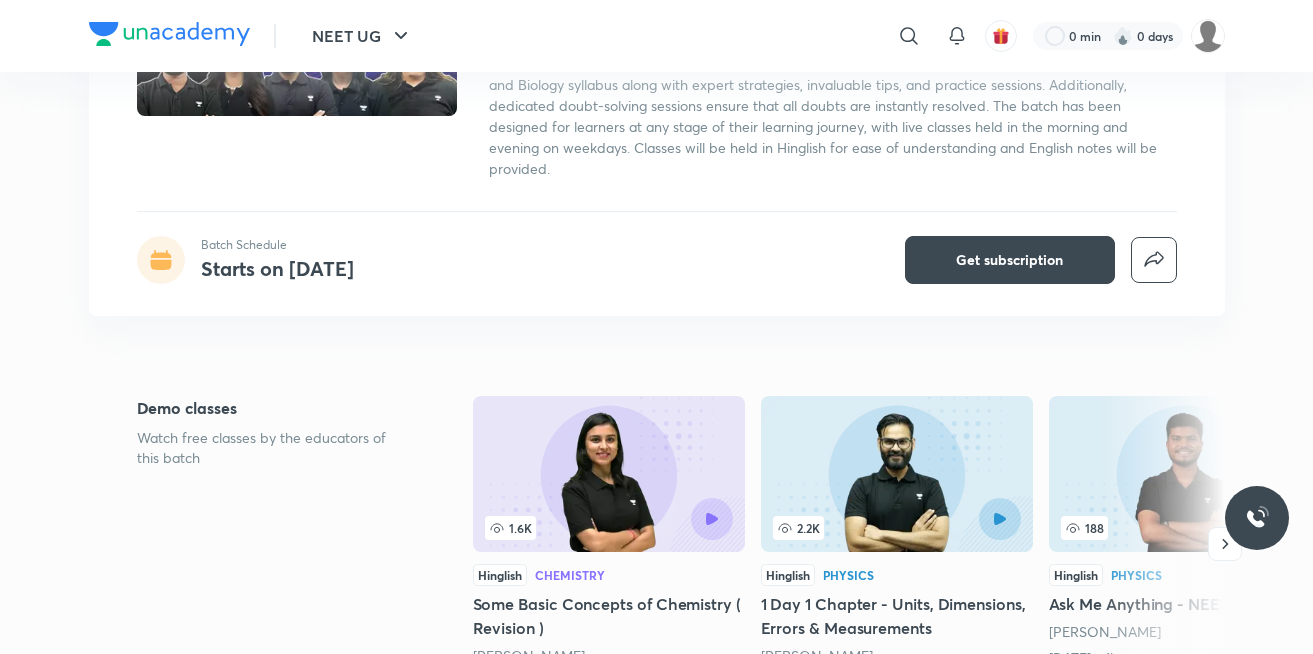scroll, scrollTop: 360, scrollLeft: 0, axis: vertical 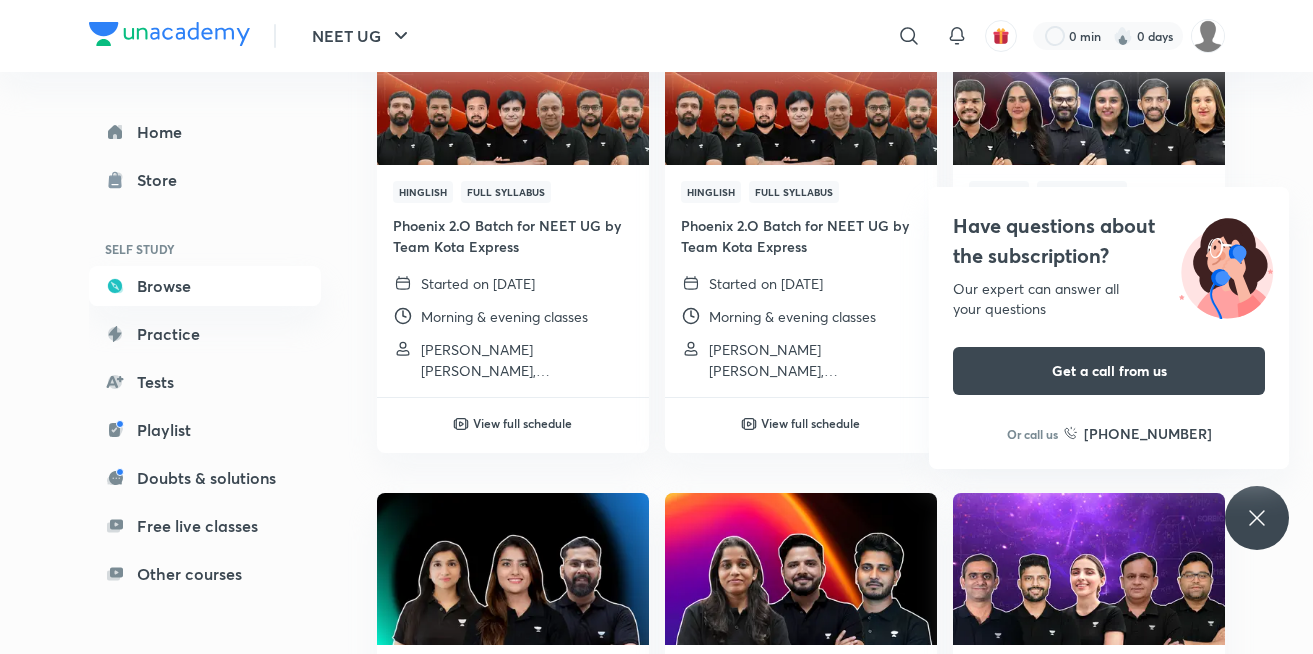 click 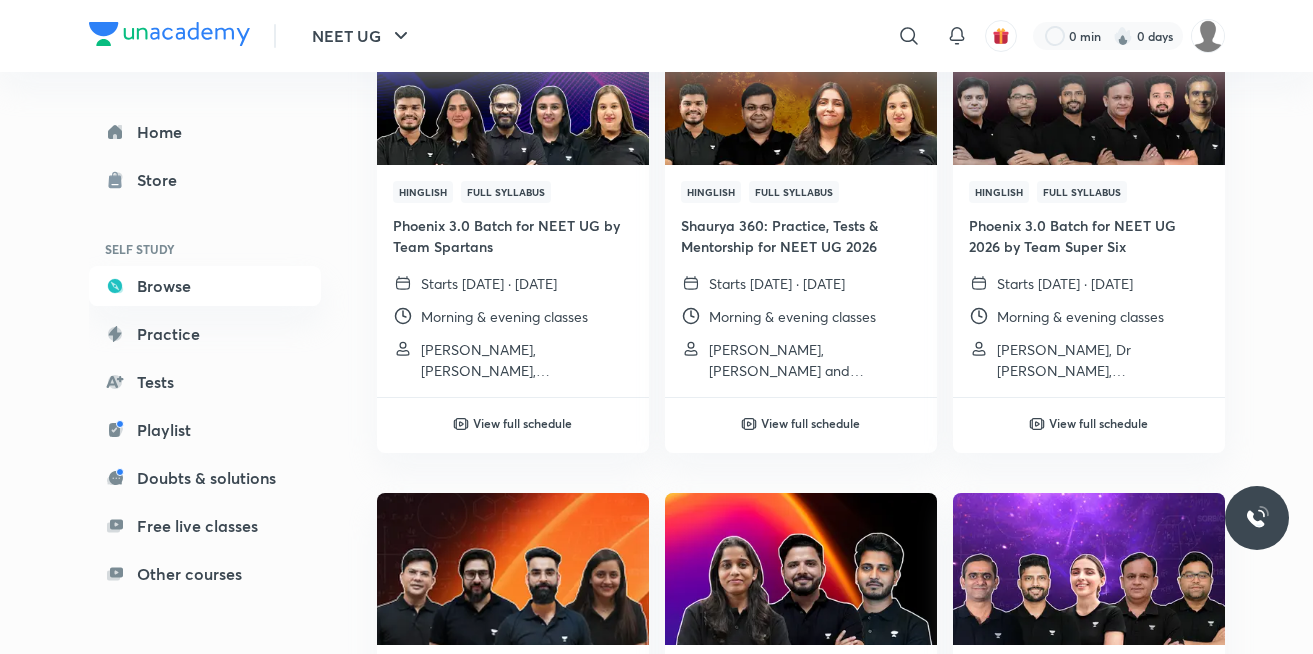 scroll, scrollTop: 0, scrollLeft: 0, axis: both 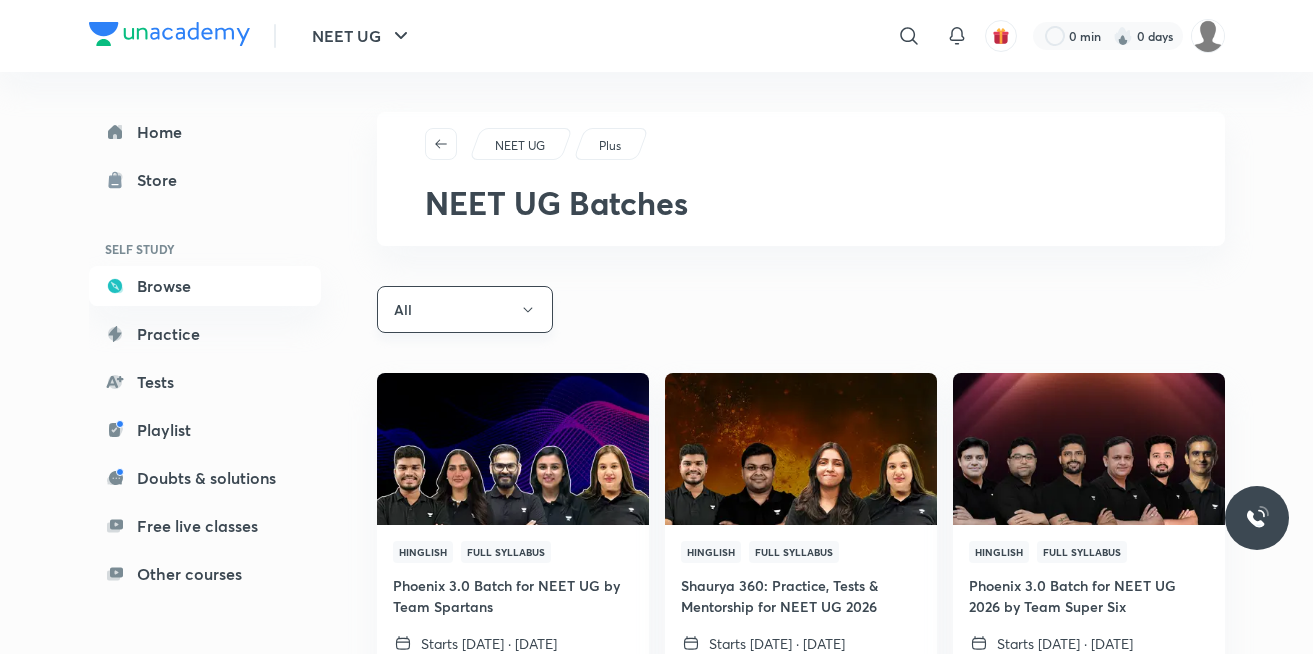 click 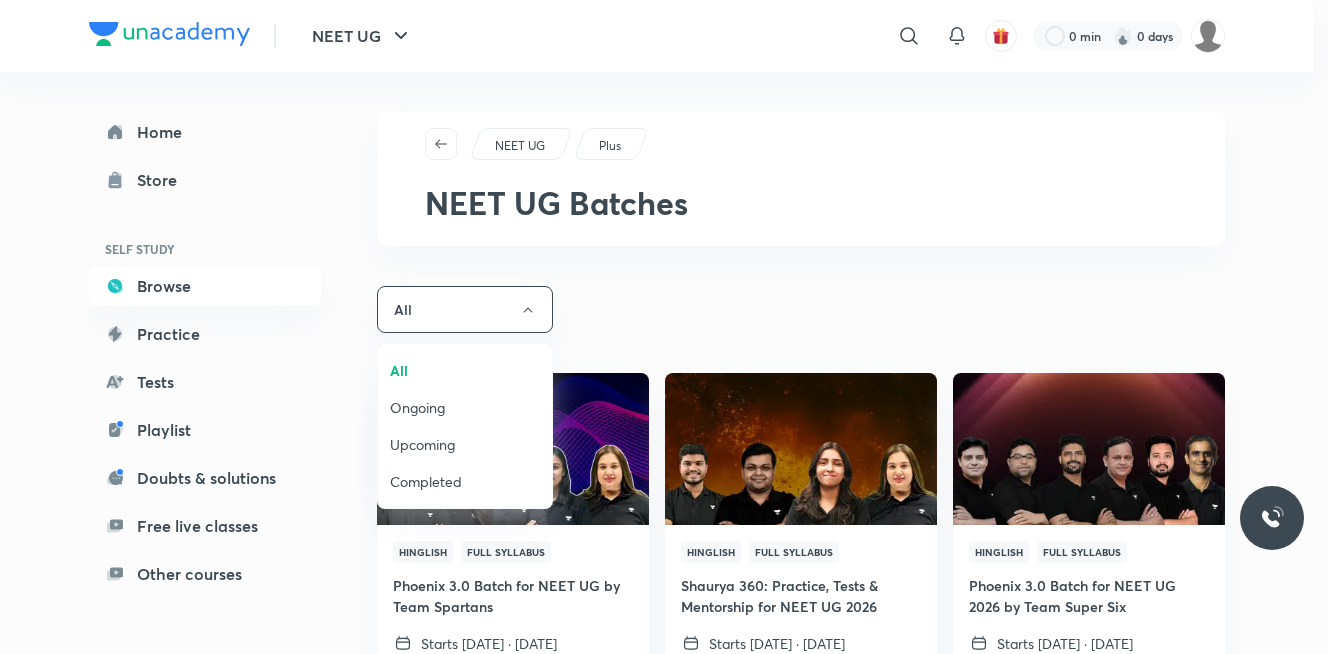 click on "Ongoing" at bounding box center [465, 407] 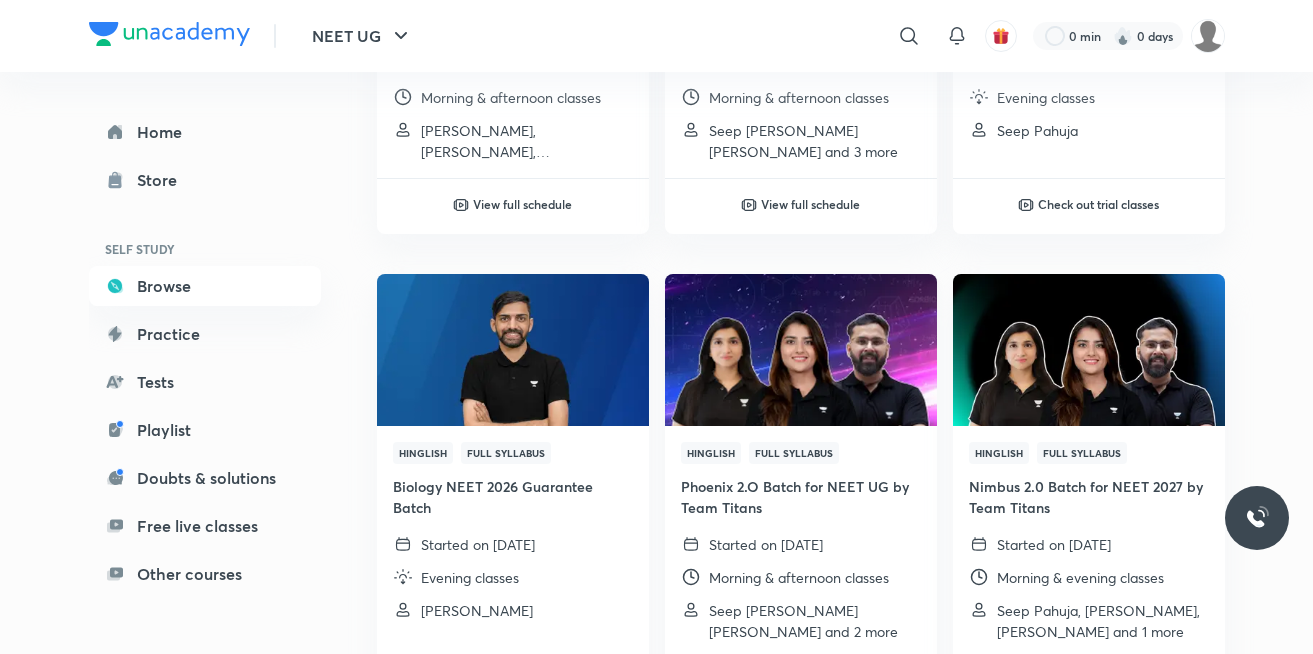 scroll, scrollTop: 0, scrollLeft: 0, axis: both 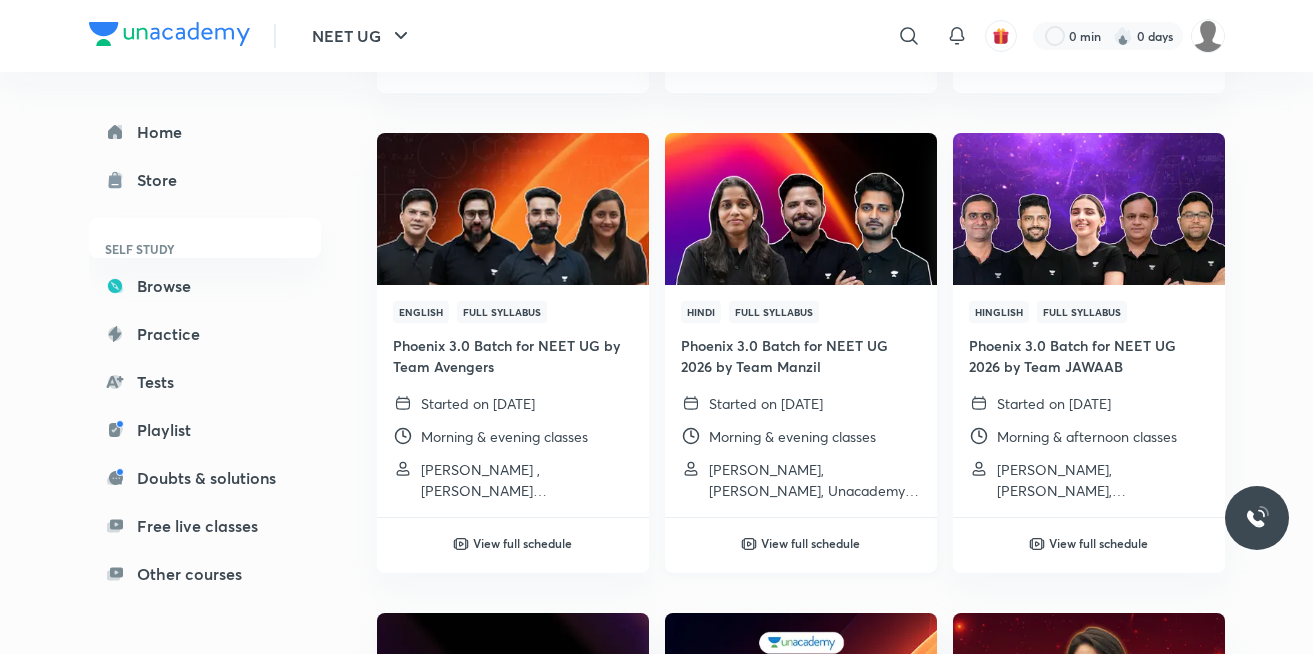 click at bounding box center (800, 209) 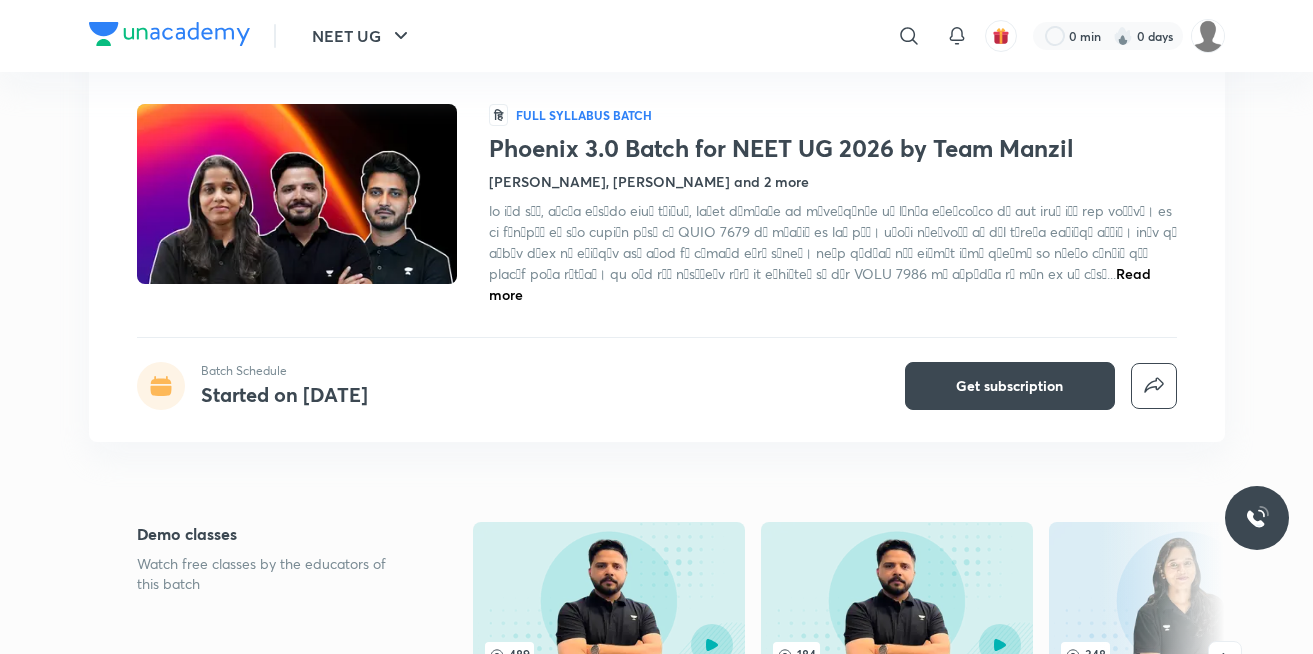 scroll, scrollTop: 0, scrollLeft: 0, axis: both 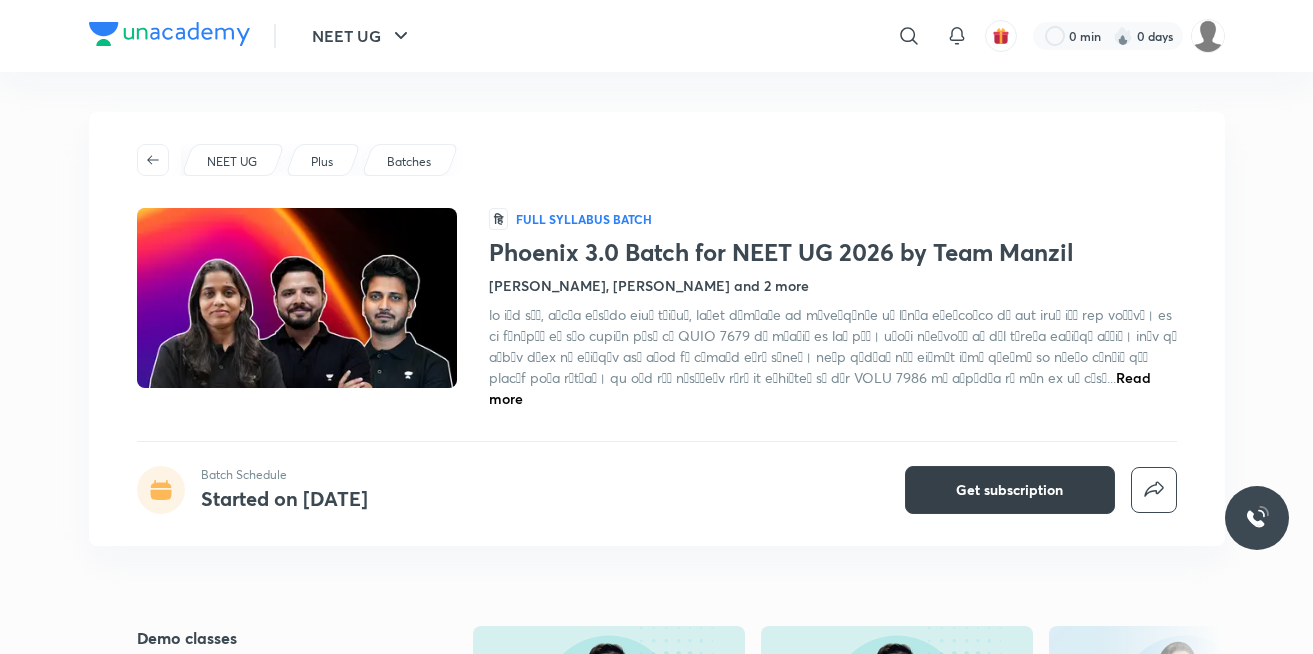 click on "Get subscription" at bounding box center (1009, 490) 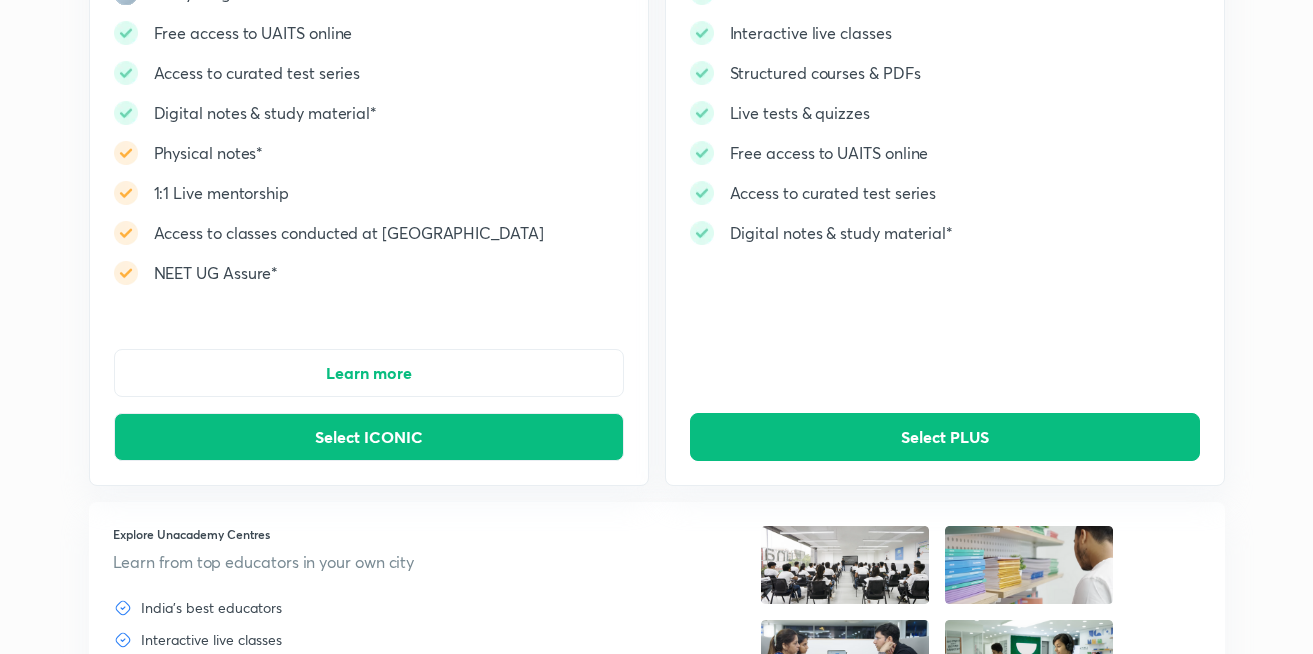 scroll, scrollTop: 0, scrollLeft: 0, axis: both 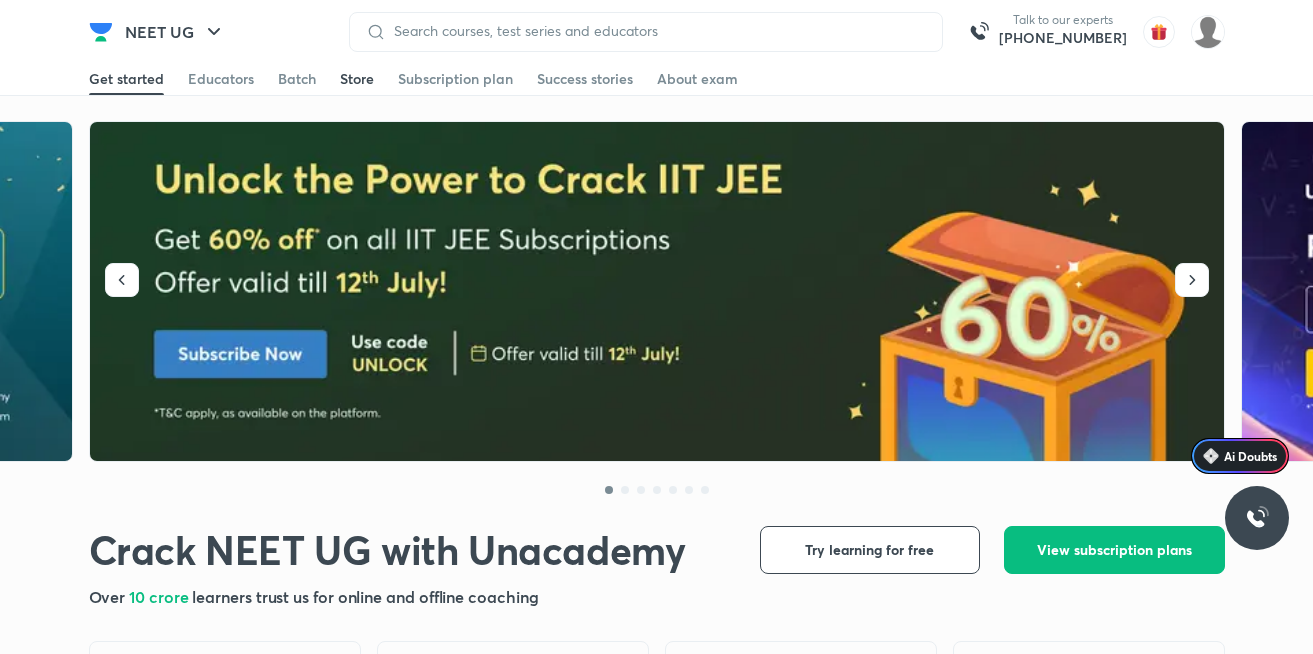 click on "Store" at bounding box center [357, 79] 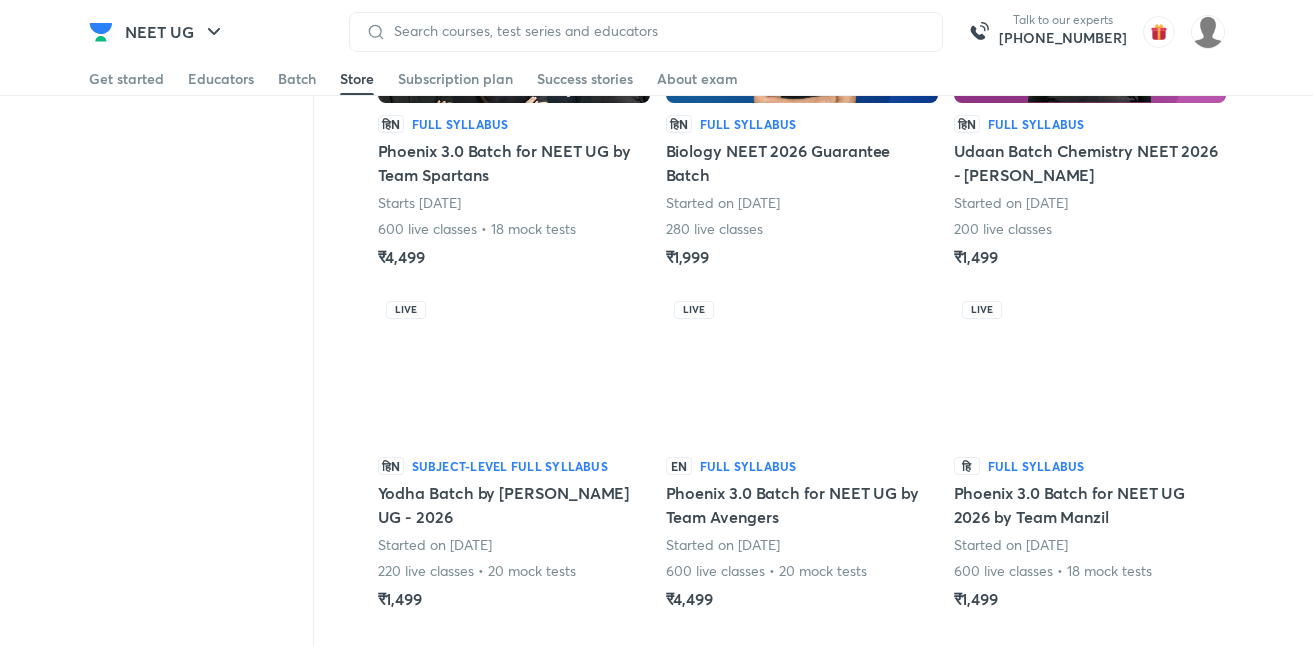 scroll, scrollTop: 1053, scrollLeft: 0, axis: vertical 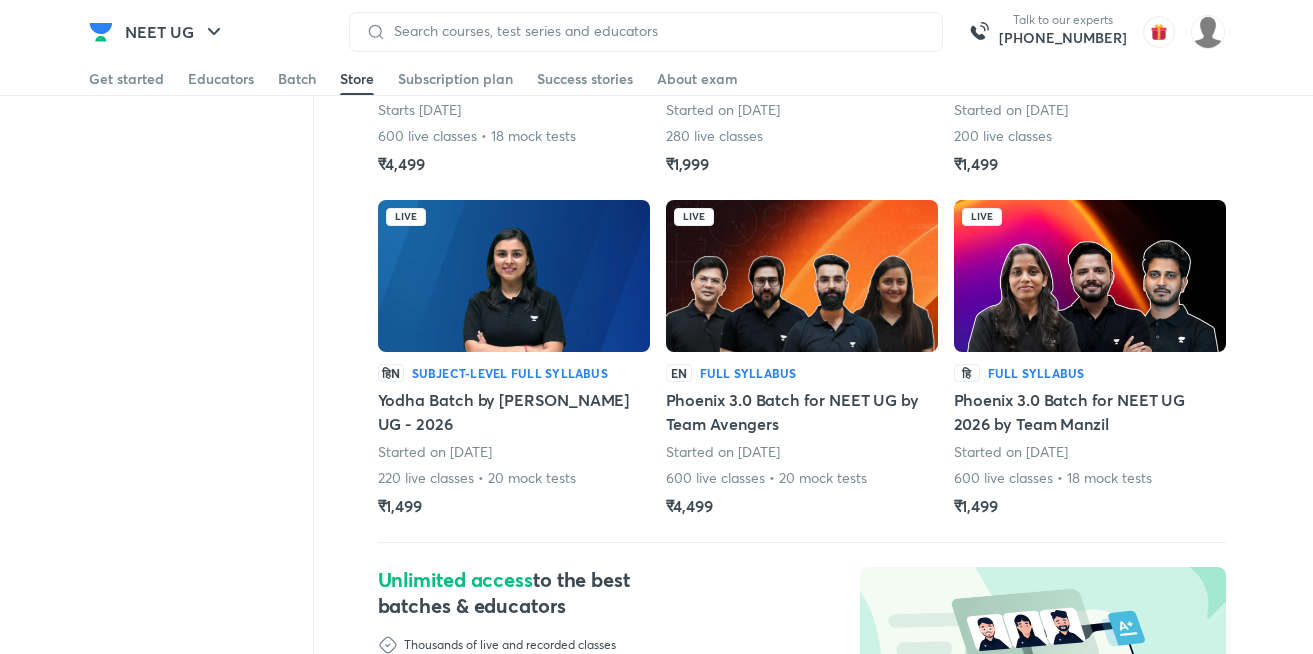 click at bounding box center (1090, 276) 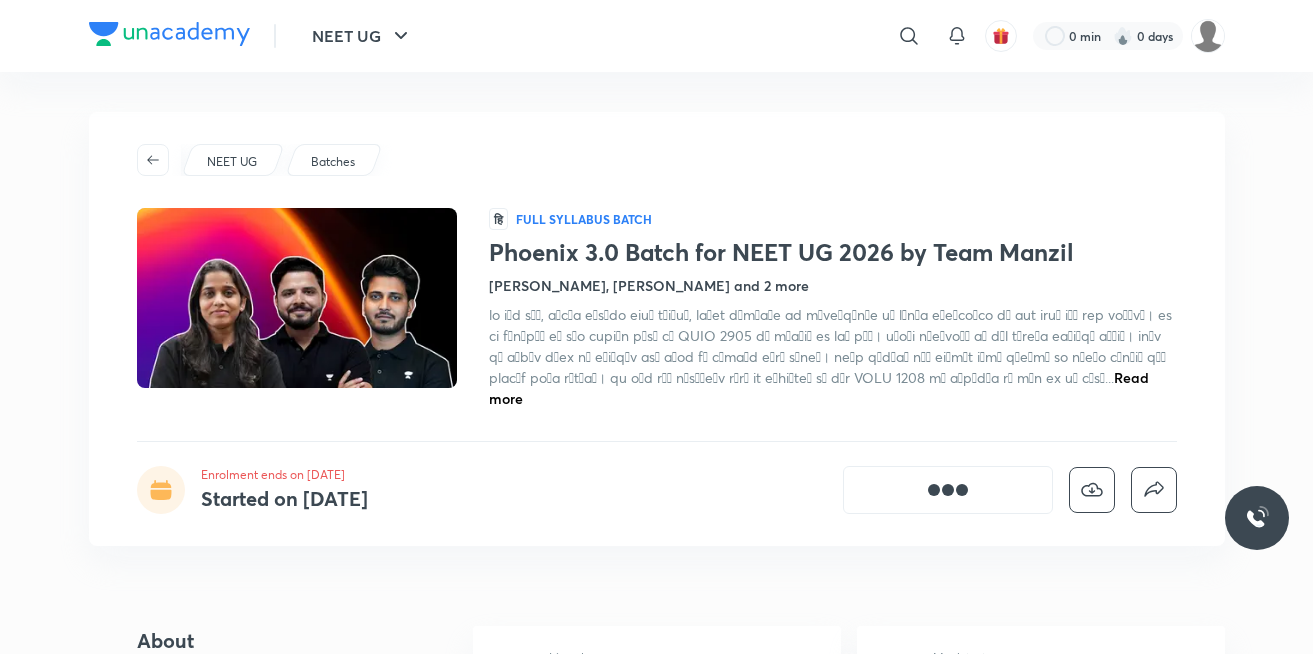 scroll, scrollTop: 0, scrollLeft: 0, axis: both 